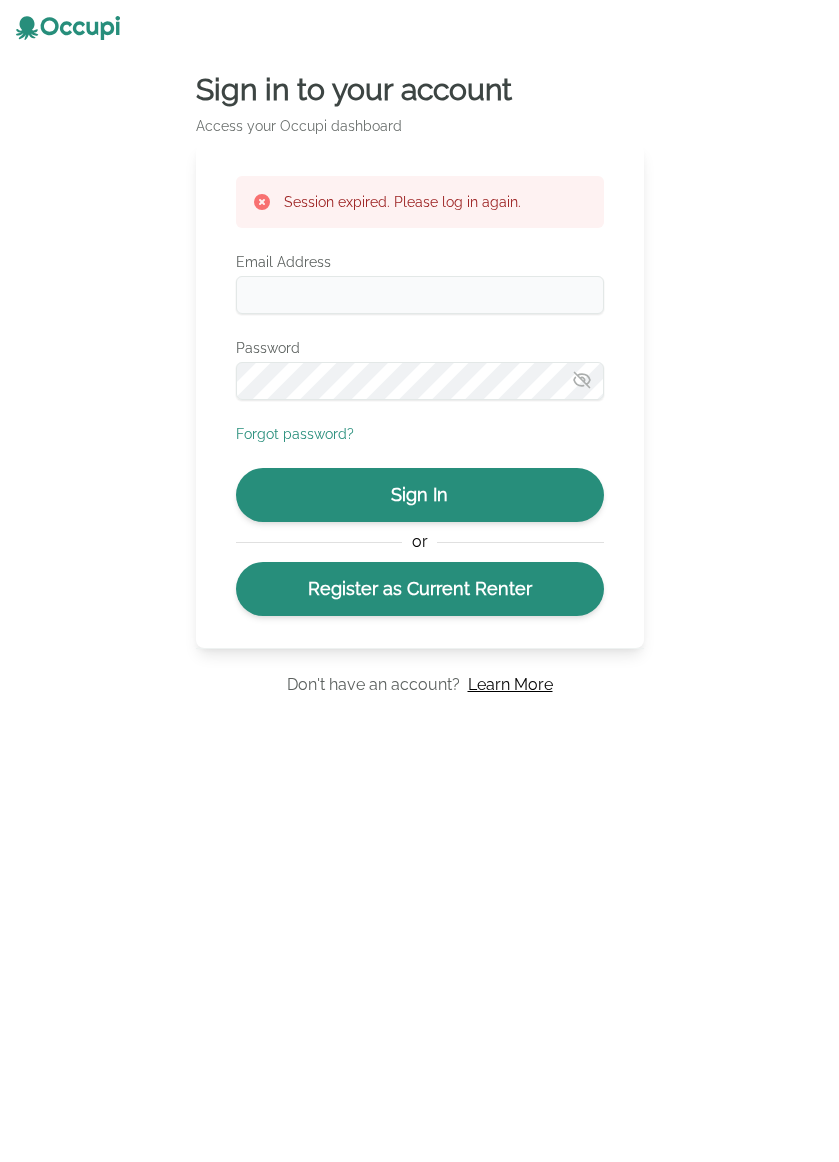 scroll, scrollTop: 0, scrollLeft: 0, axis: both 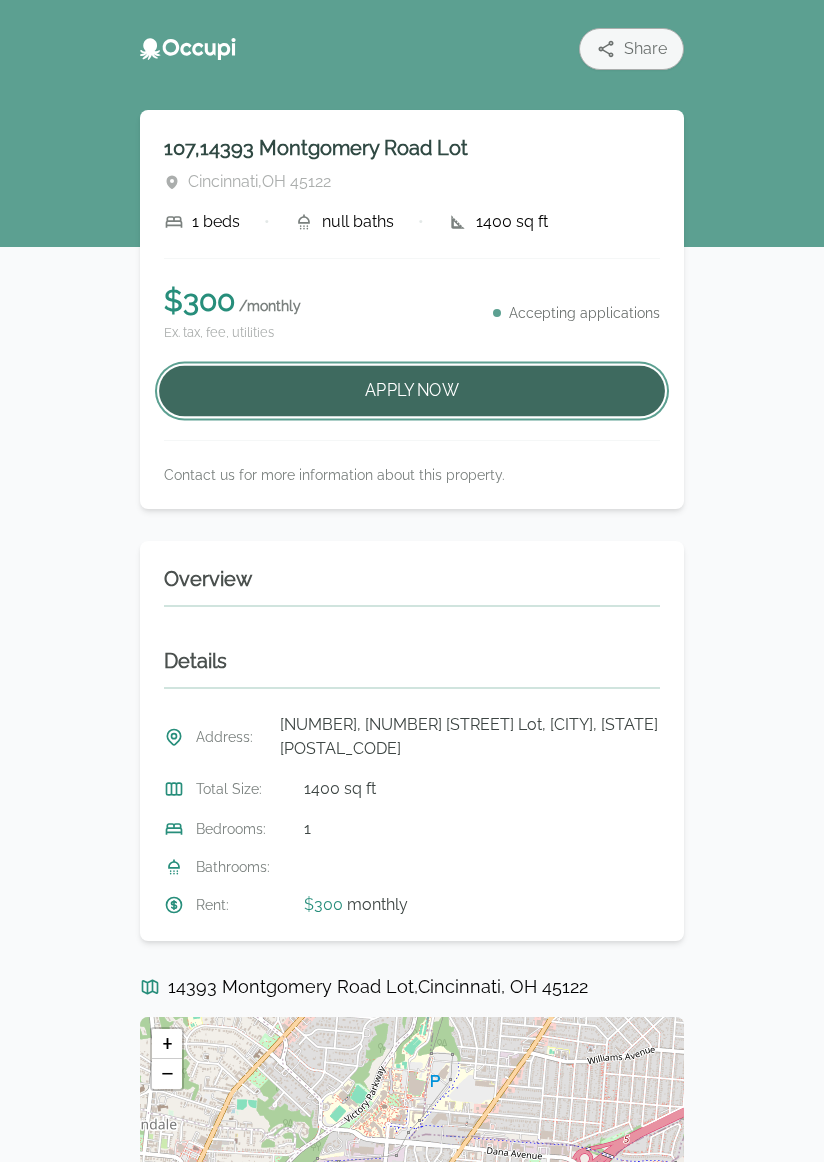 click on "Apply Now" at bounding box center (412, 391) 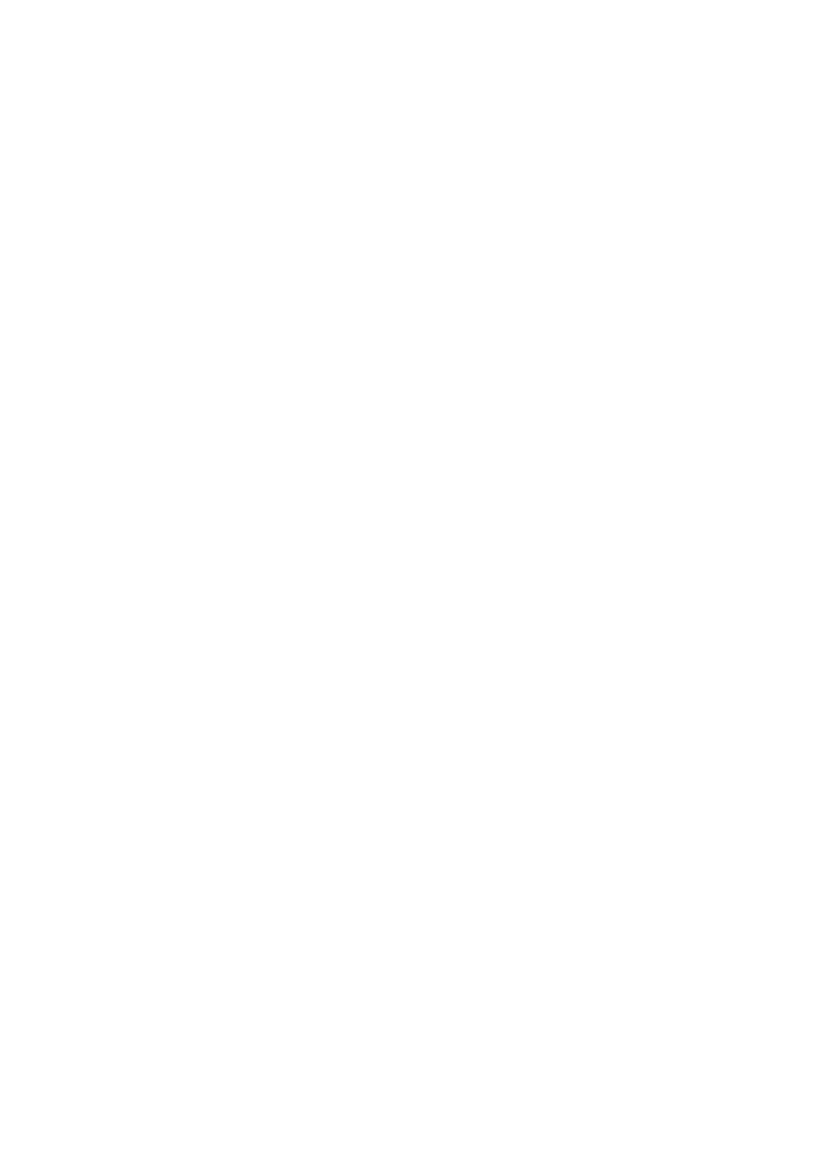 scroll, scrollTop: 0, scrollLeft: 0, axis: both 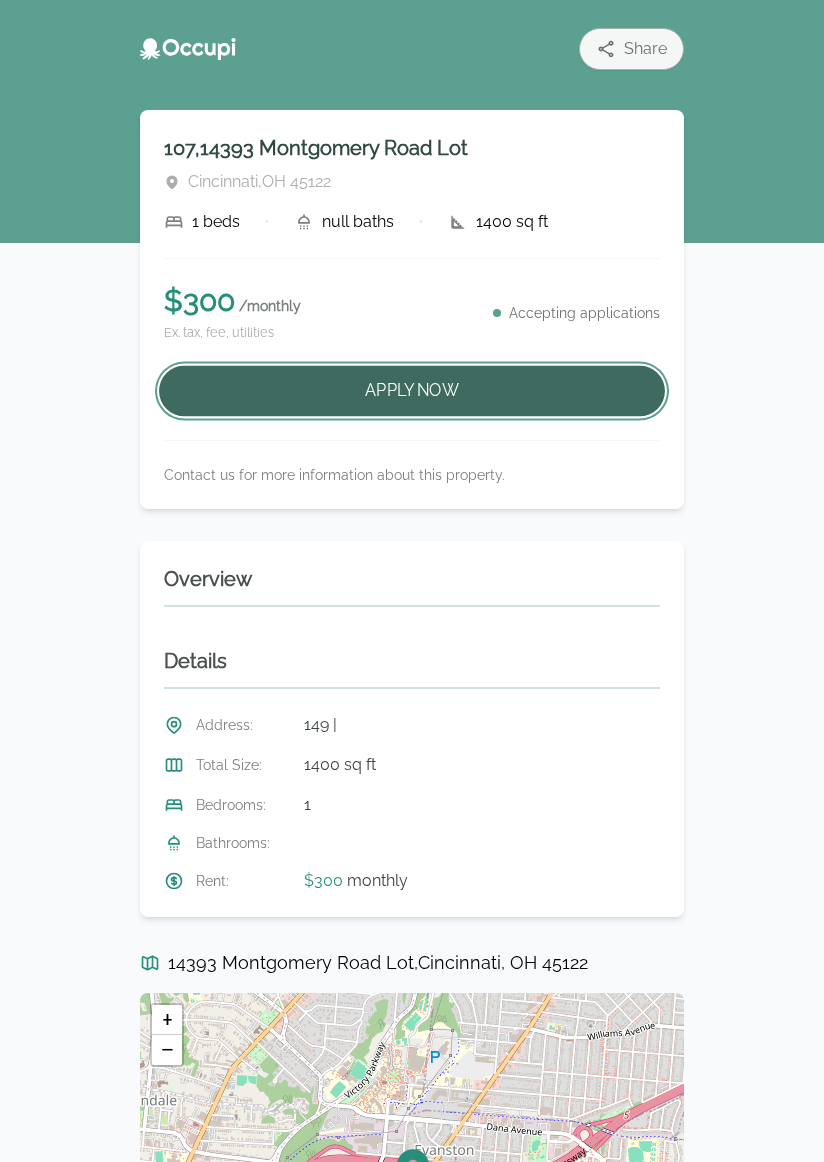 click on "Apply Now" at bounding box center (412, 391) 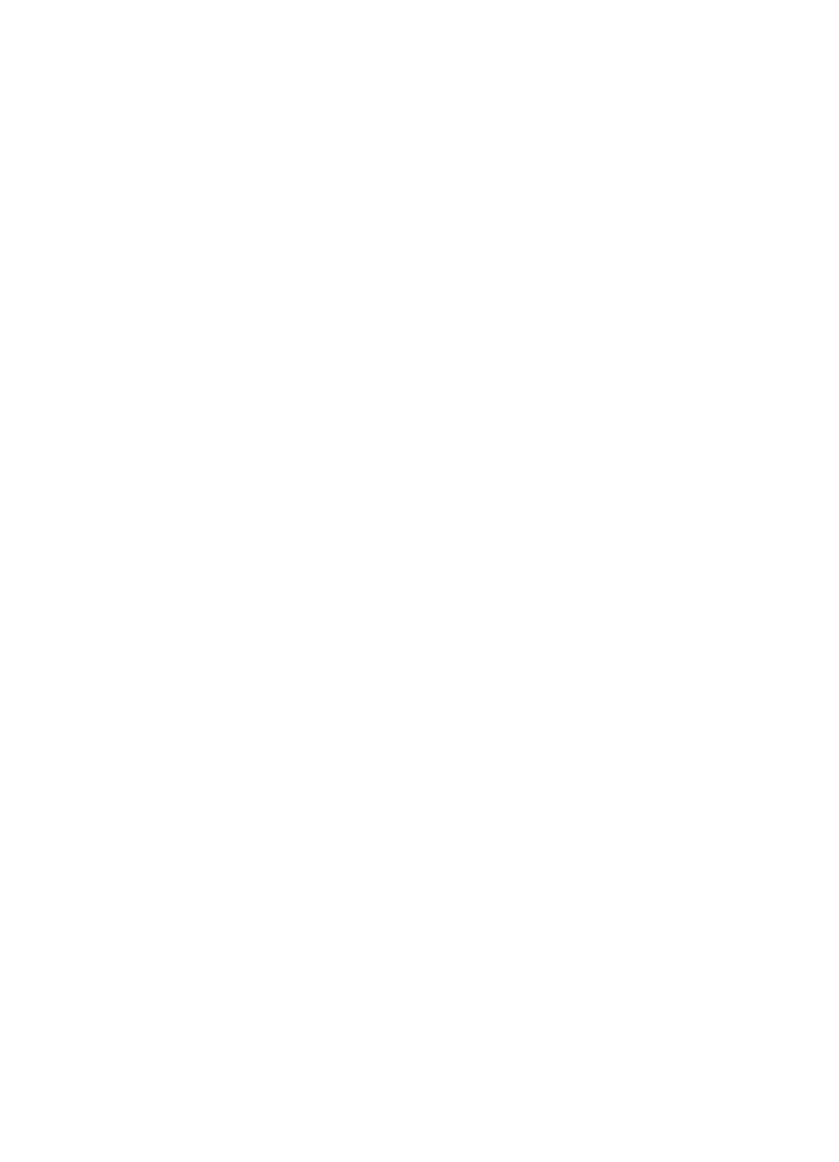 scroll, scrollTop: 0, scrollLeft: 0, axis: both 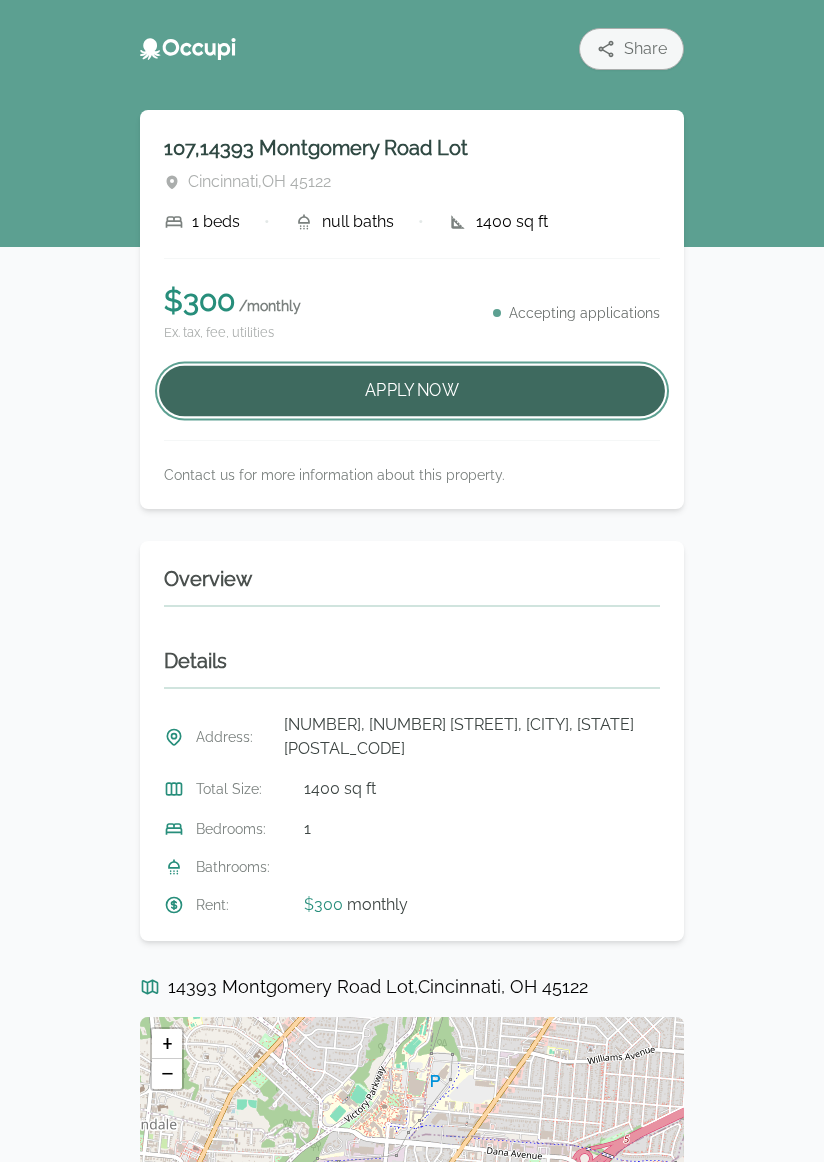 click on "Apply Now" at bounding box center (412, 391) 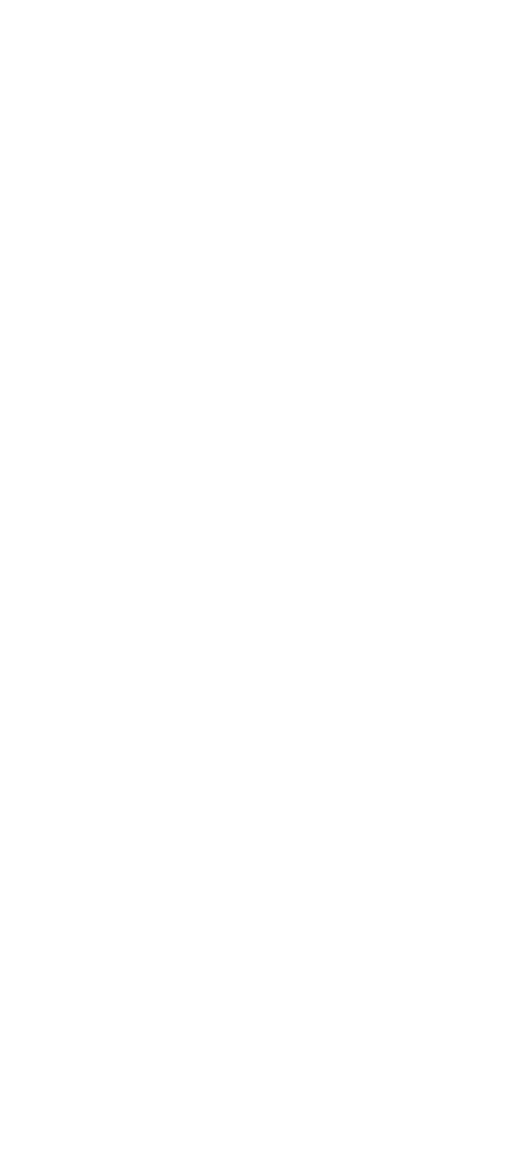scroll, scrollTop: 0, scrollLeft: 0, axis: both 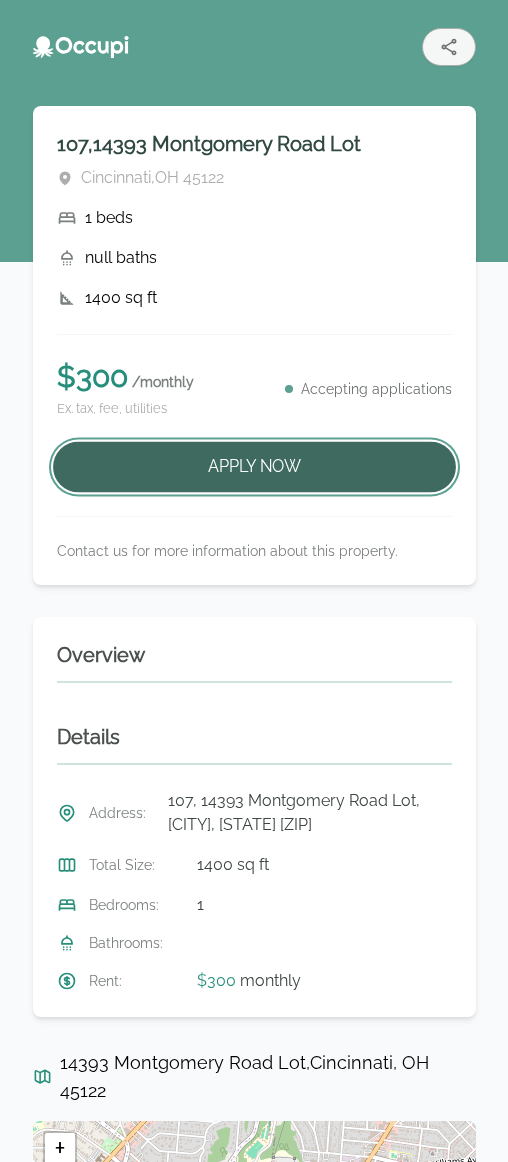 click on "Apply Now" at bounding box center [254, 467] 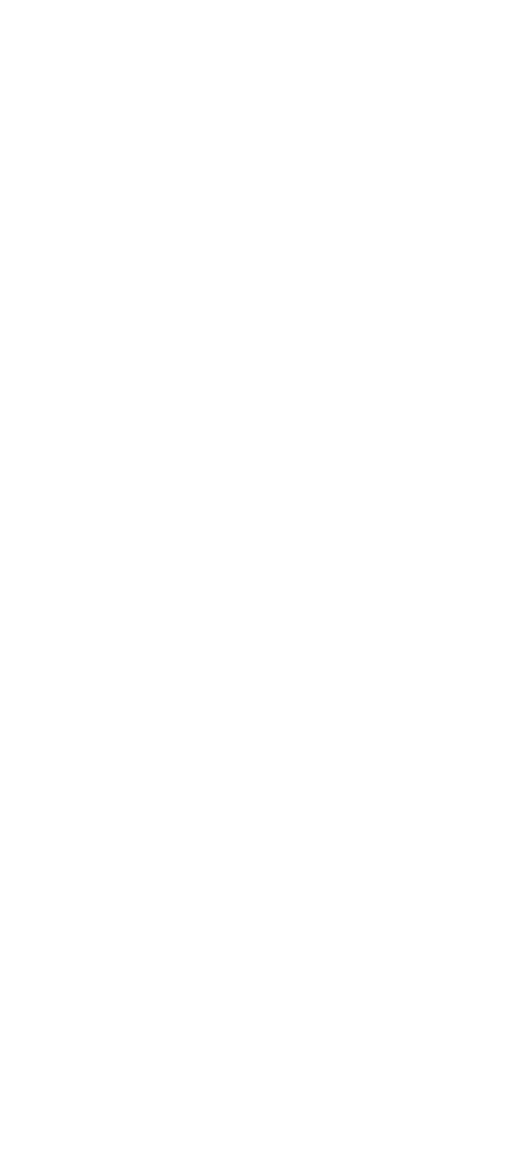 scroll, scrollTop: 0, scrollLeft: 0, axis: both 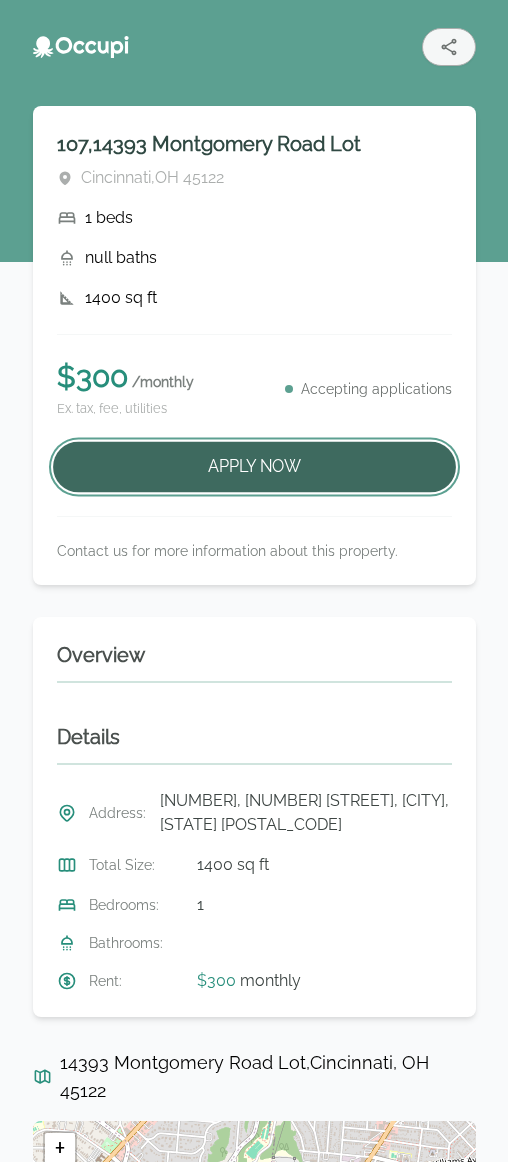 click on "Apply Now" at bounding box center [254, 467] 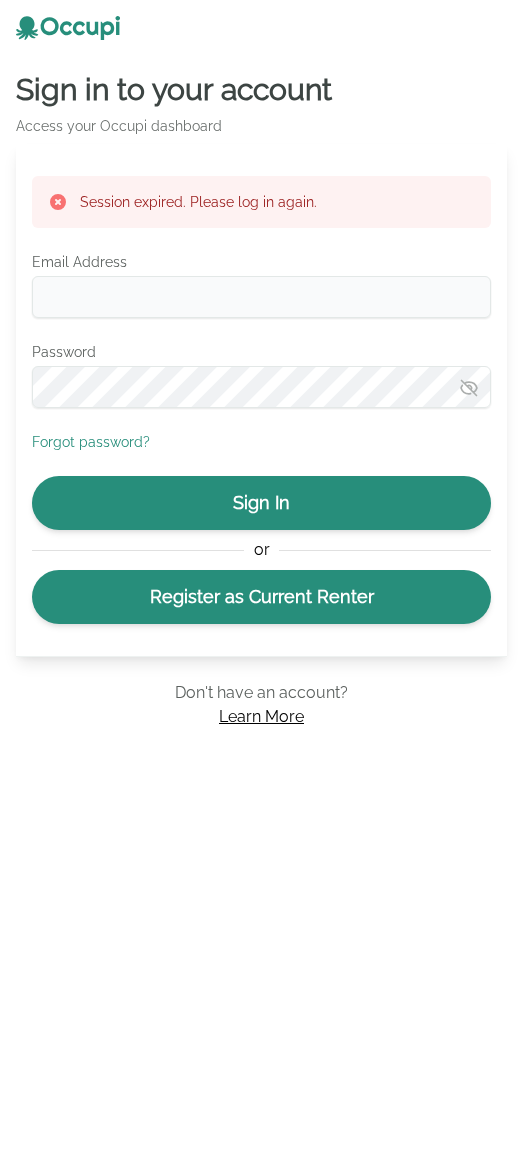 scroll, scrollTop: 0, scrollLeft: 0, axis: both 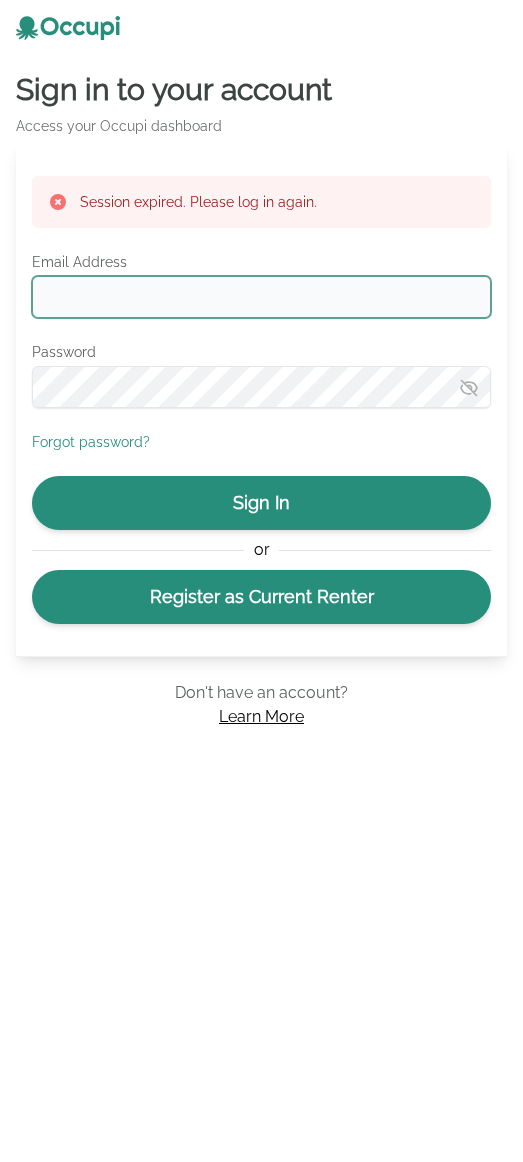 click on "Email Address" at bounding box center (261, 297) 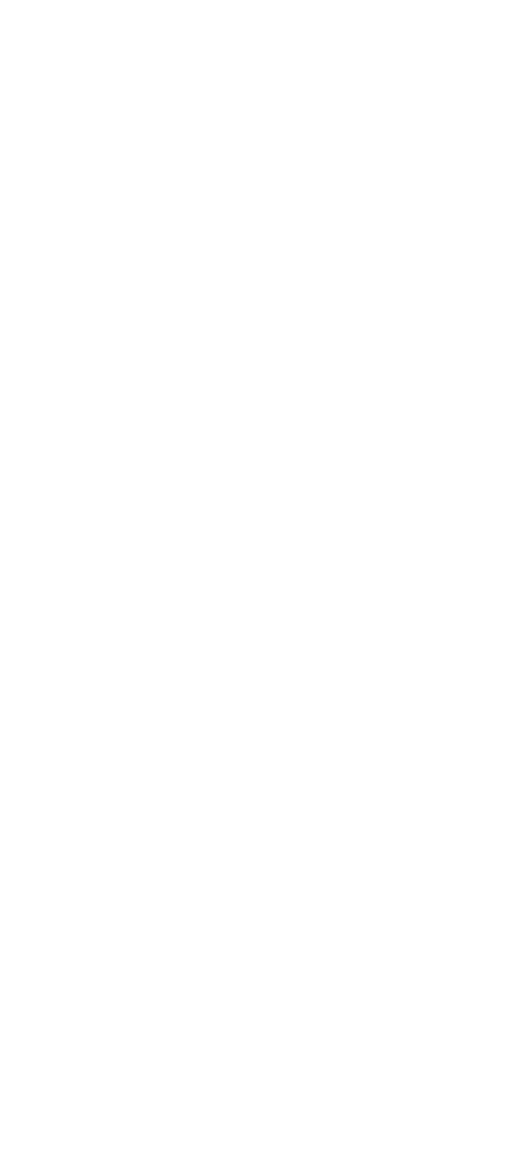 scroll, scrollTop: 0, scrollLeft: 0, axis: both 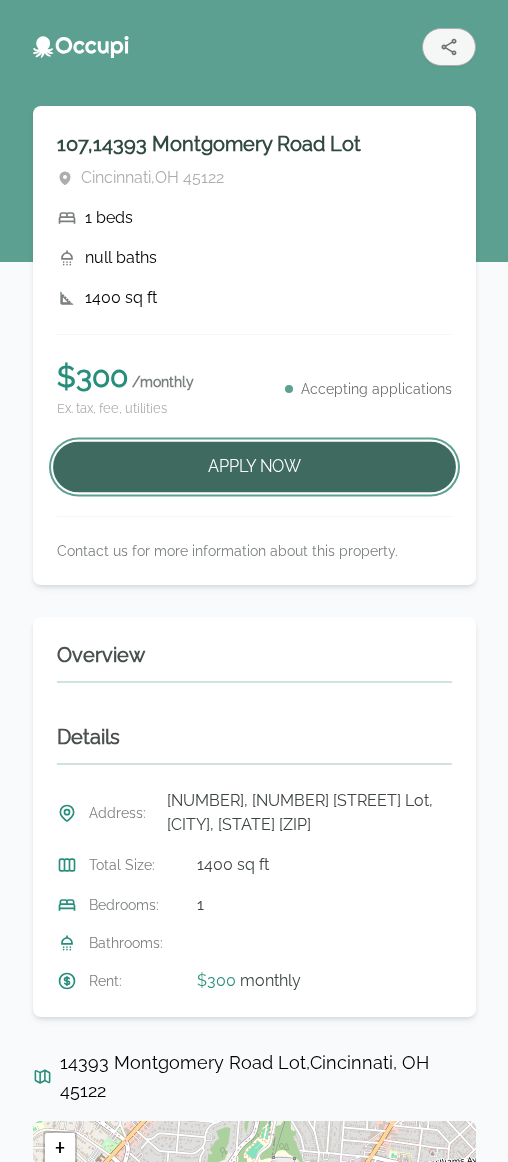 click on "Apply Now" at bounding box center [254, 467] 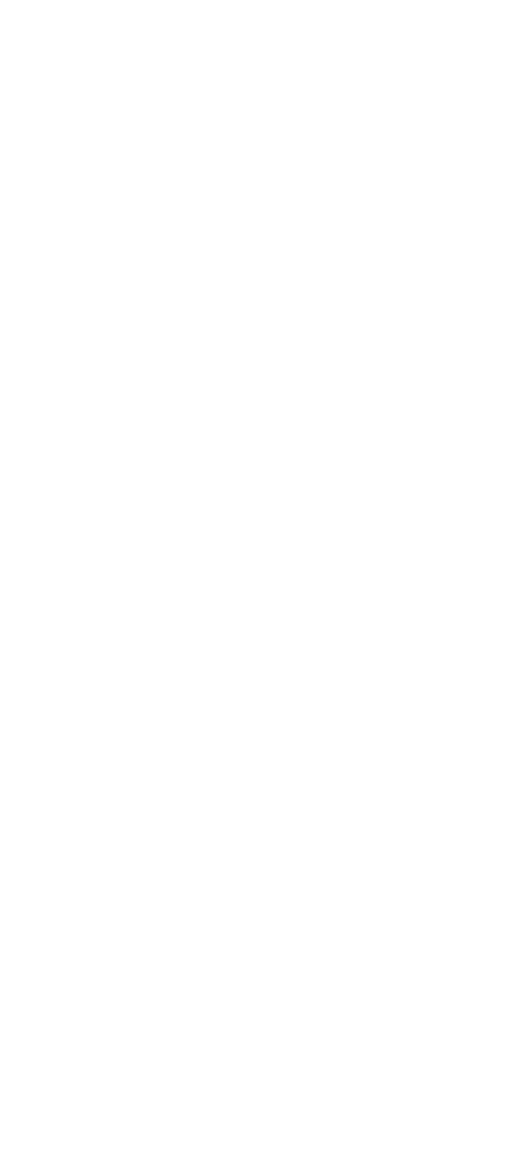 scroll, scrollTop: 0, scrollLeft: 0, axis: both 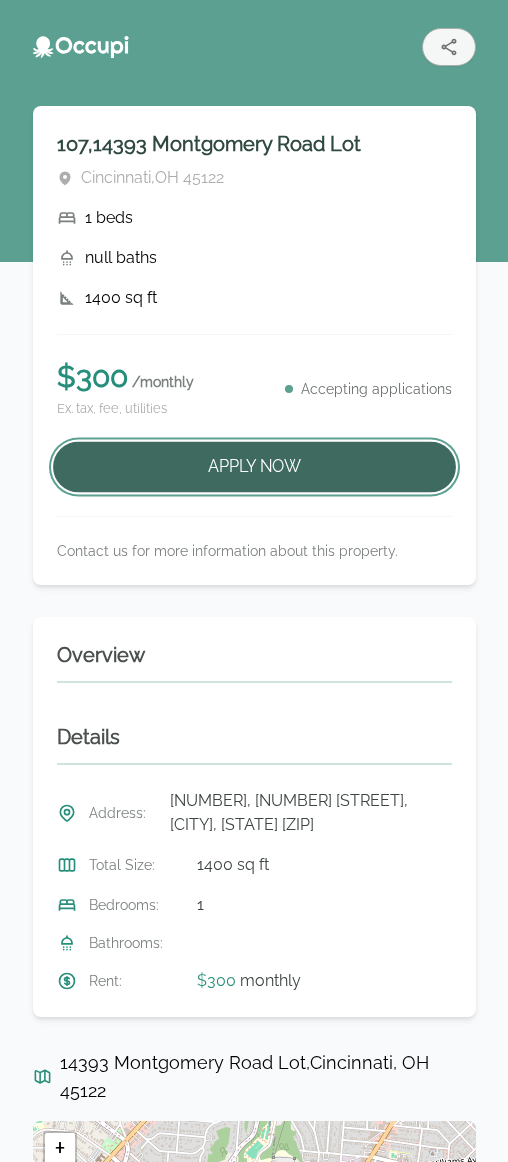 click on "Apply Now" at bounding box center [254, 467] 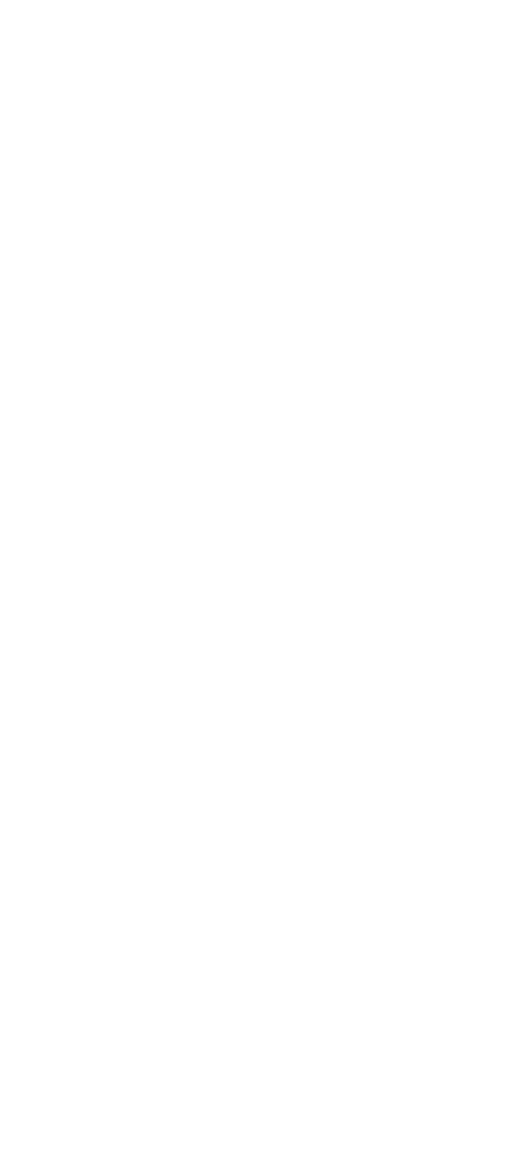 scroll, scrollTop: 0, scrollLeft: 0, axis: both 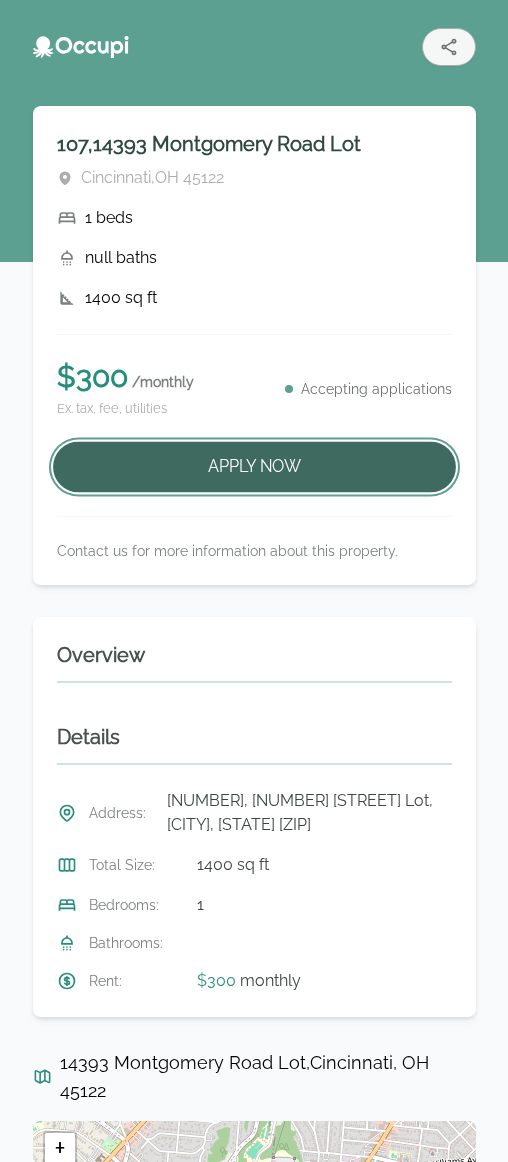 click on "Apply Now" at bounding box center [254, 467] 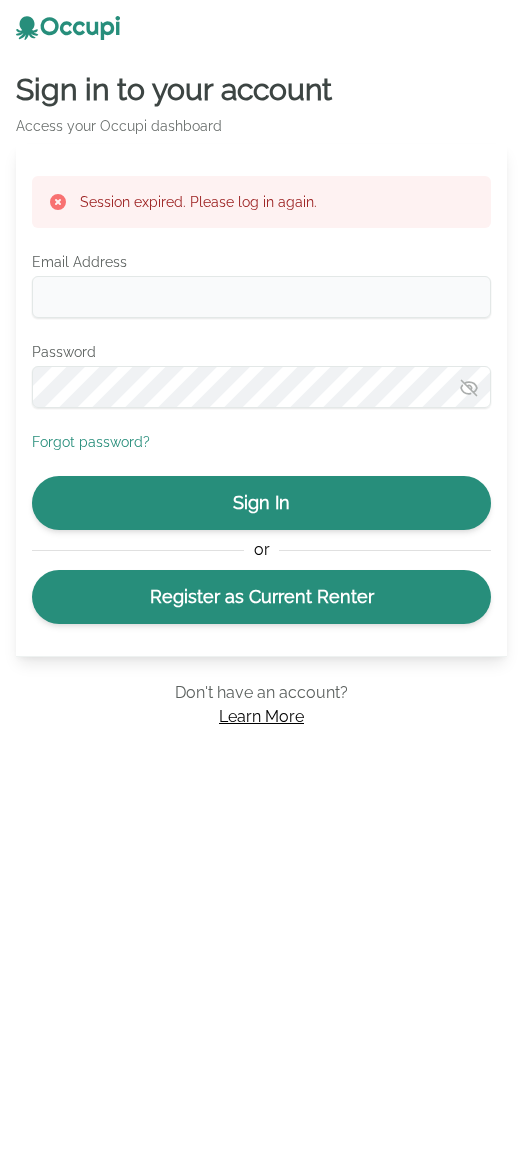 scroll, scrollTop: 0, scrollLeft: 0, axis: both 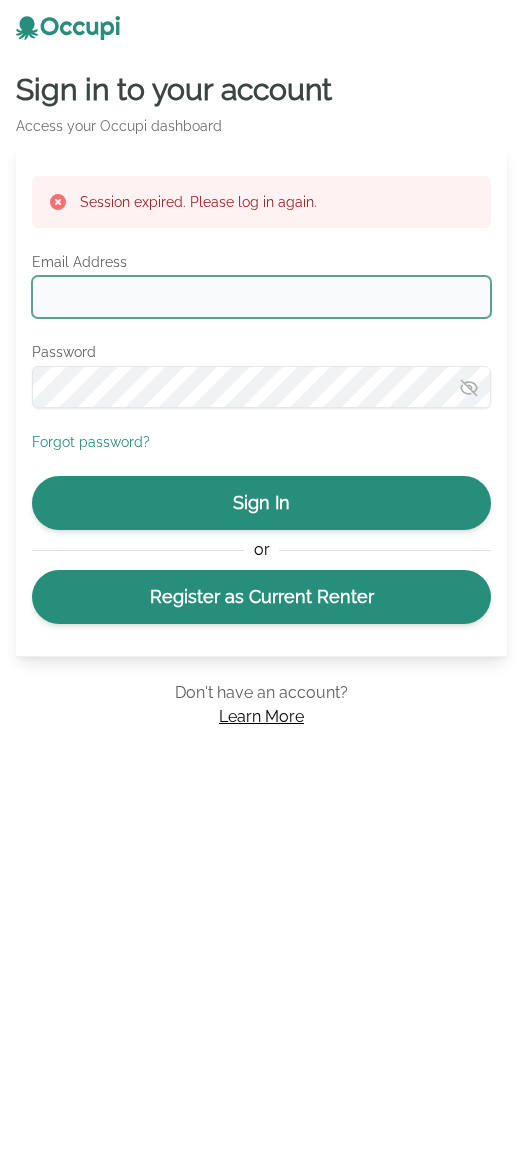 click on "Email Address" at bounding box center [261, 297] 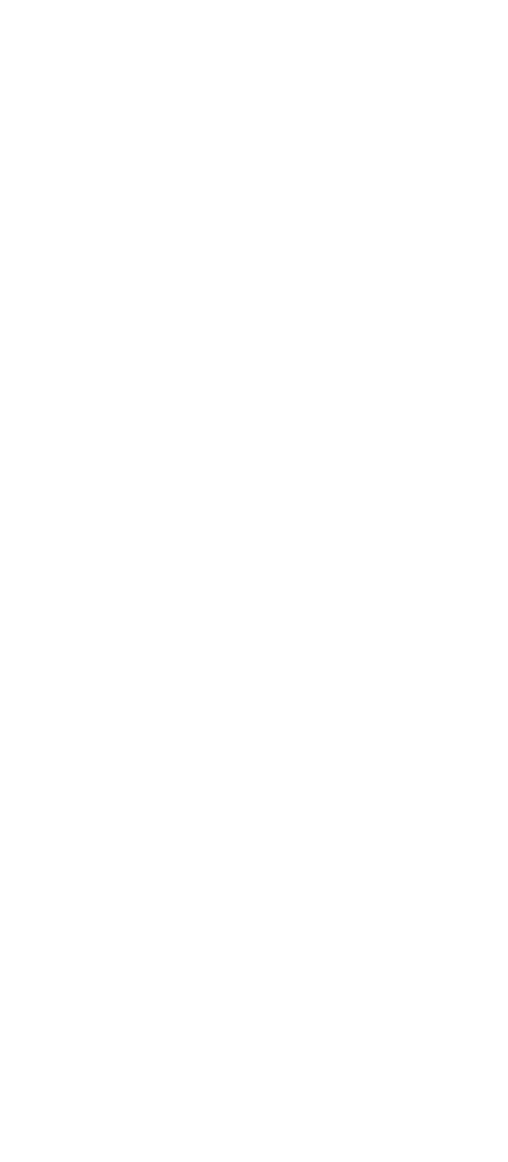 scroll, scrollTop: 0, scrollLeft: 0, axis: both 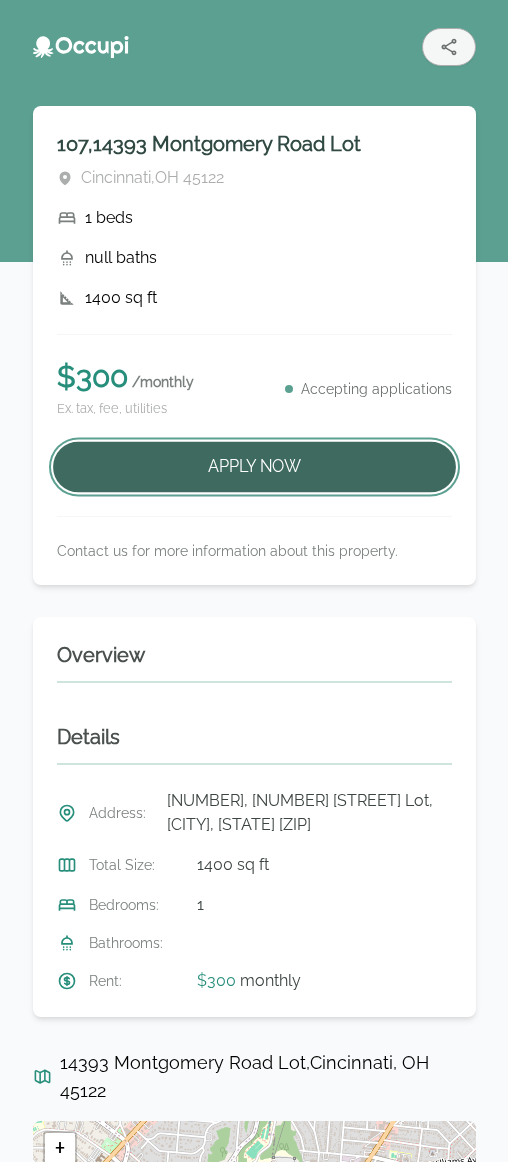 click on "Apply Now" at bounding box center [254, 467] 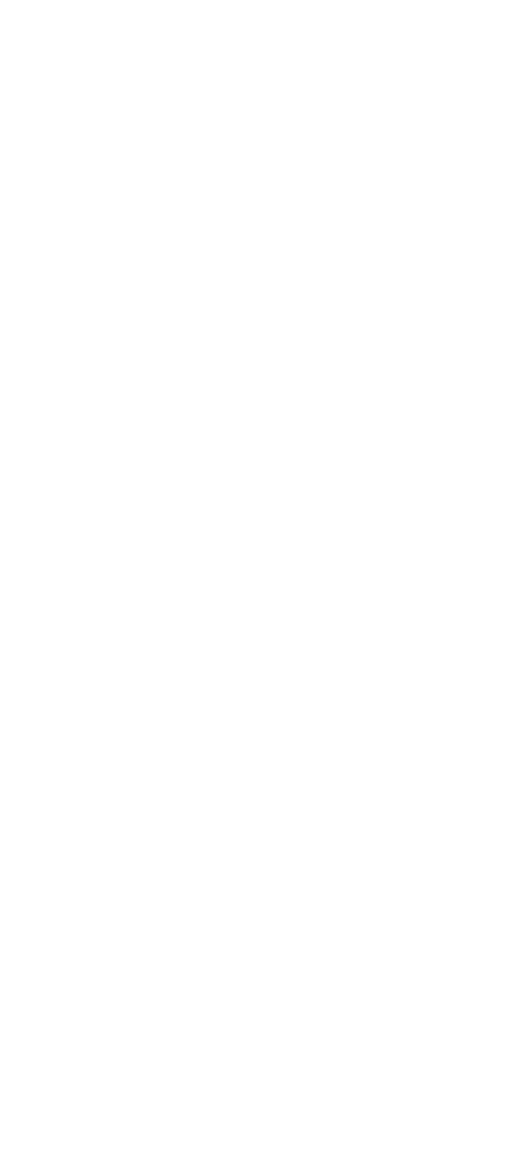 scroll, scrollTop: 0, scrollLeft: 0, axis: both 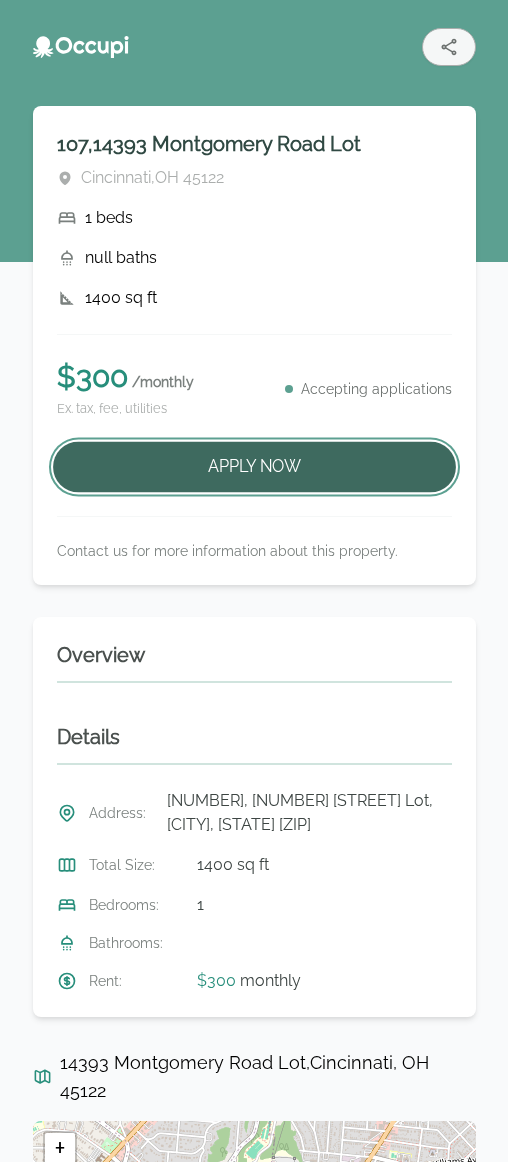 click on "Apply Now" at bounding box center [254, 467] 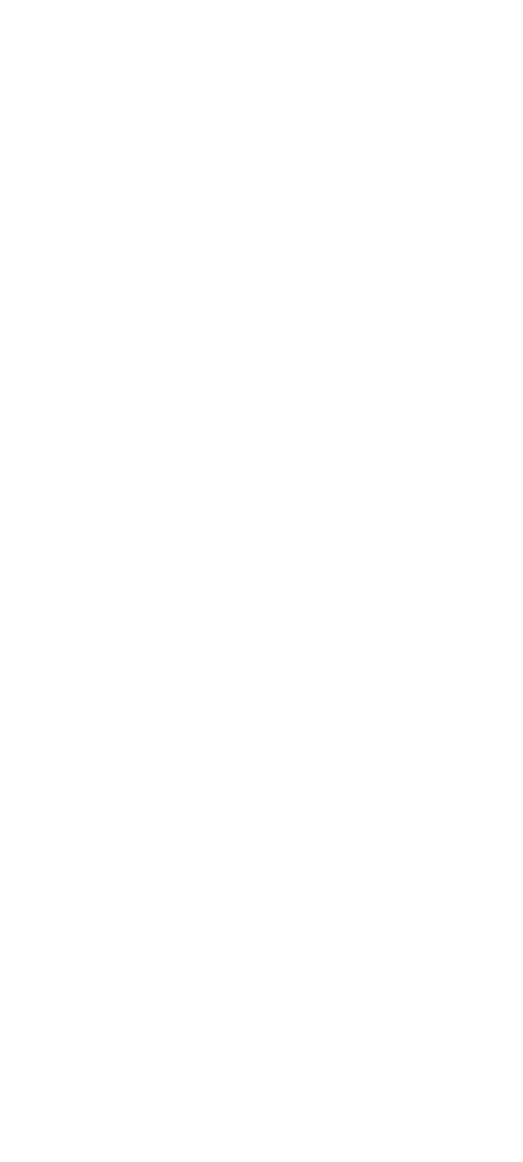 scroll, scrollTop: 0, scrollLeft: 0, axis: both 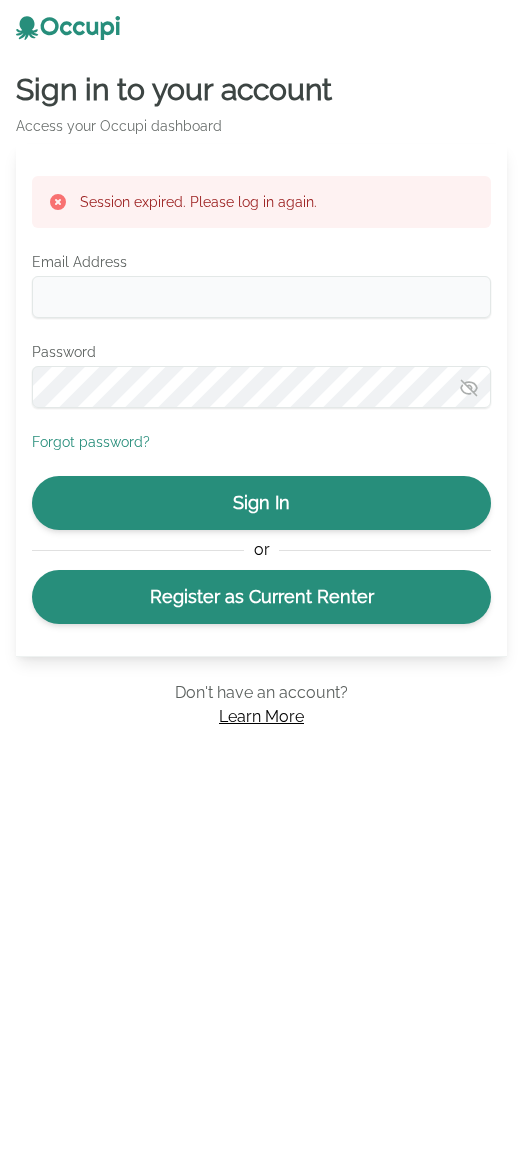 click on "Session expired. Please log in again." at bounding box center (198, 202) 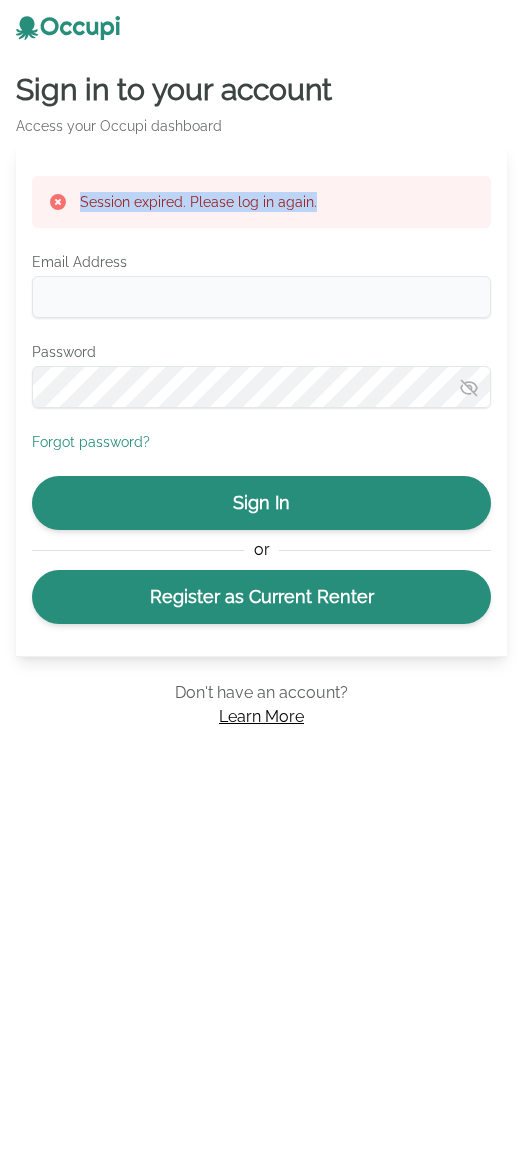 drag, startPoint x: 345, startPoint y: 200, endPoint x: 81, endPoint y: 193, distance: 264.09277 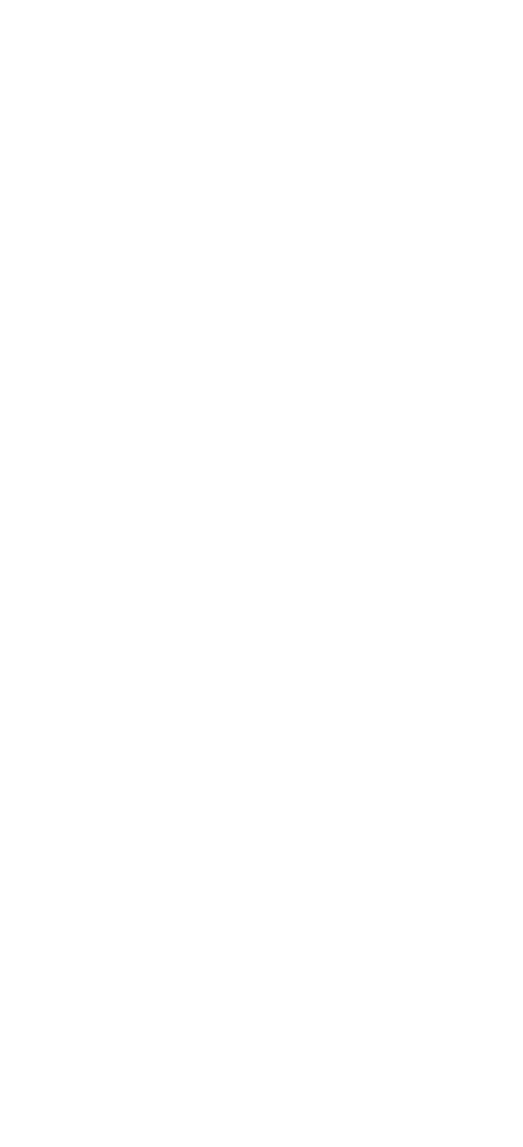 scroll, scrollTop: 0, scrollLeft: 0, axis: both 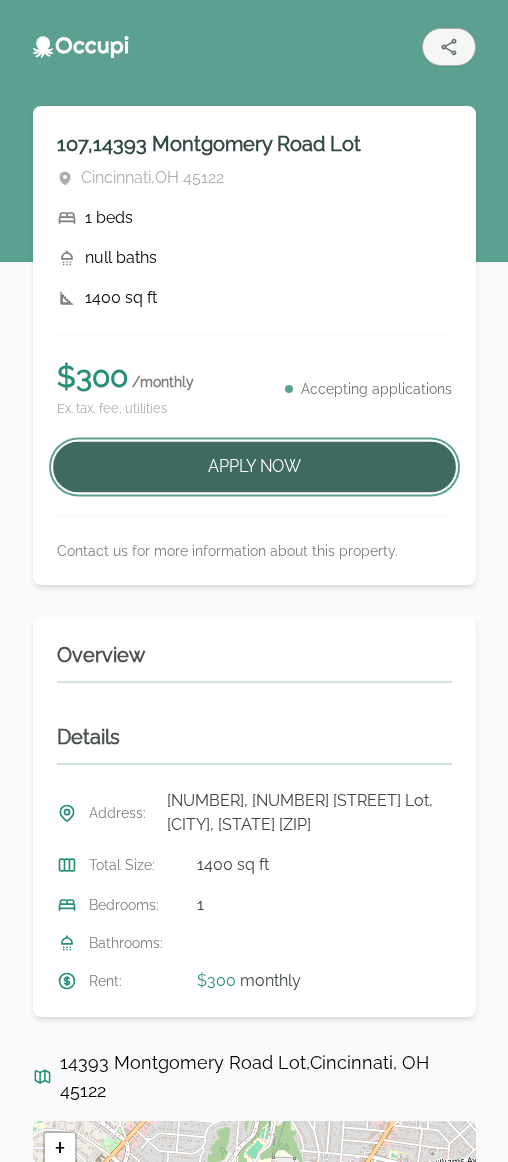 click on "Apply Now" at bounding box center (254, 467) 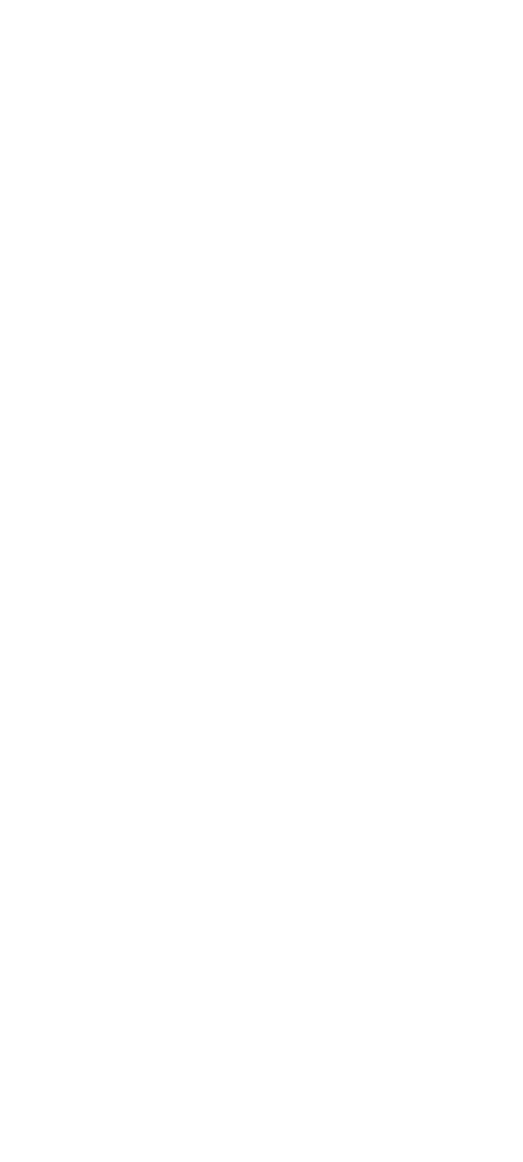 scroll, scrollTop: 0, scrollLeft: 0, axis: both 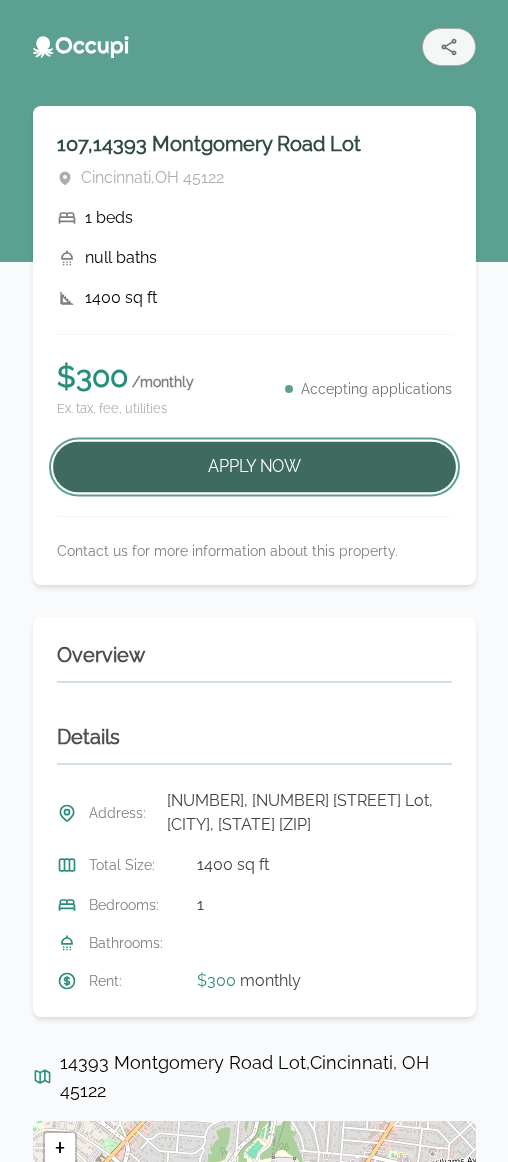 click on "Apply Now" at bounding box center (254, 467) 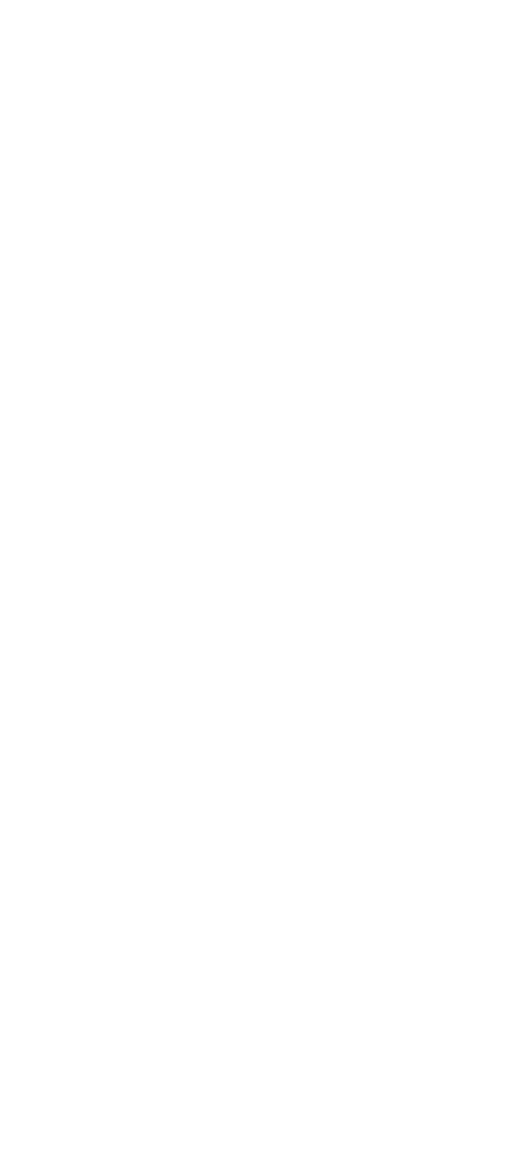 scroll, scrollTop: 0, scrollLeft: 0, axis: both 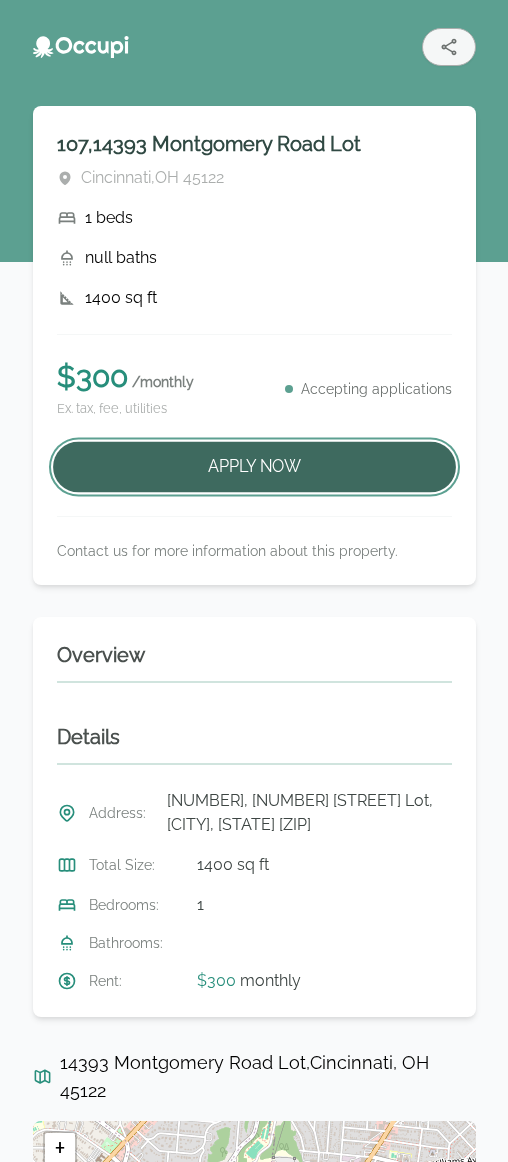 click on "Apply Now" at bounding box center [254, 467] 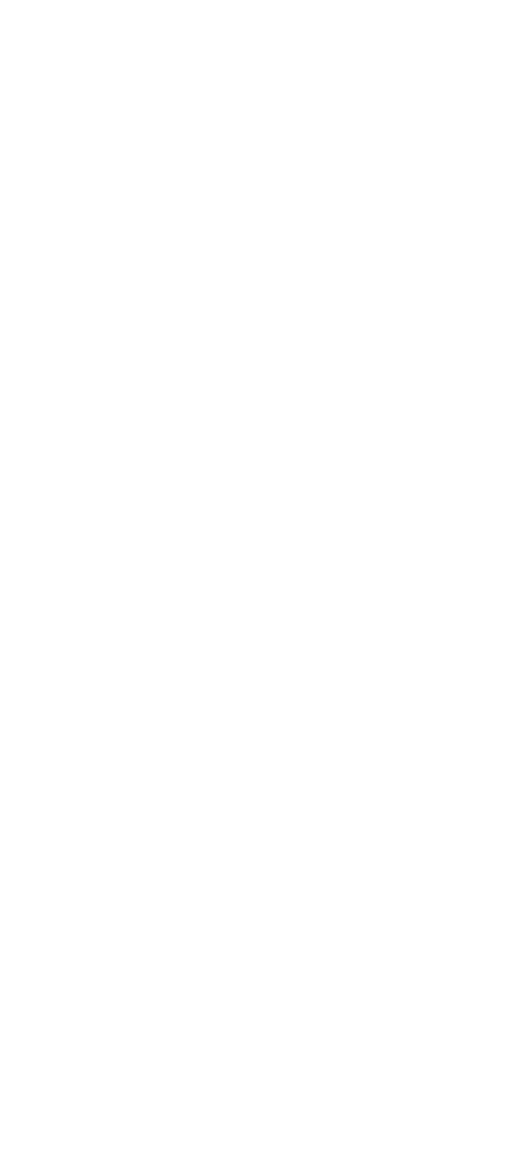 scroll, scrollTop: 0, scrollLeft: 0, axis: both 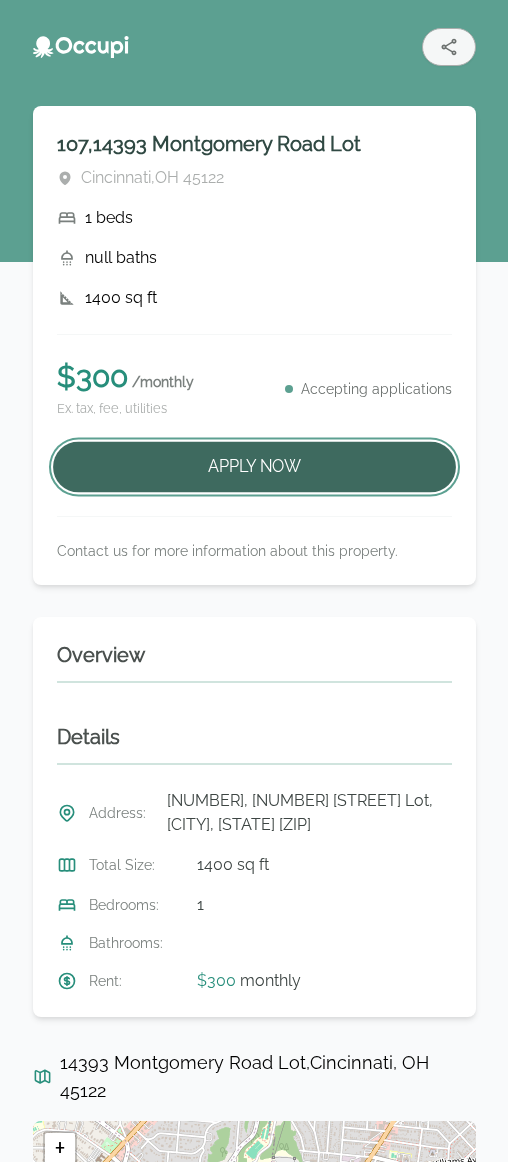 click on "Apply Now" at bounding box center (254, 467) 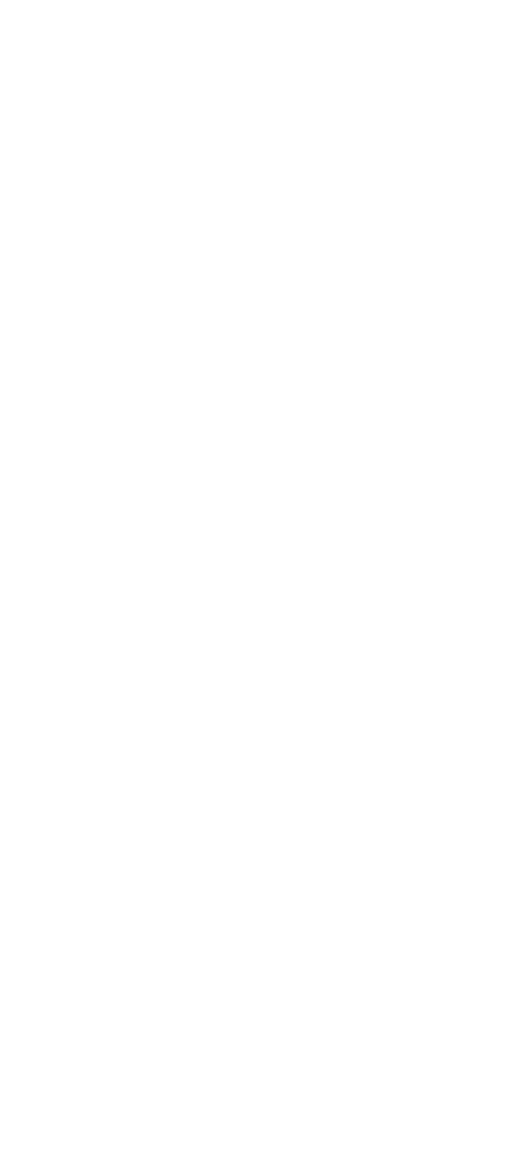 scroll, scrollTop: 0, scrollLeft: 0, axis: both 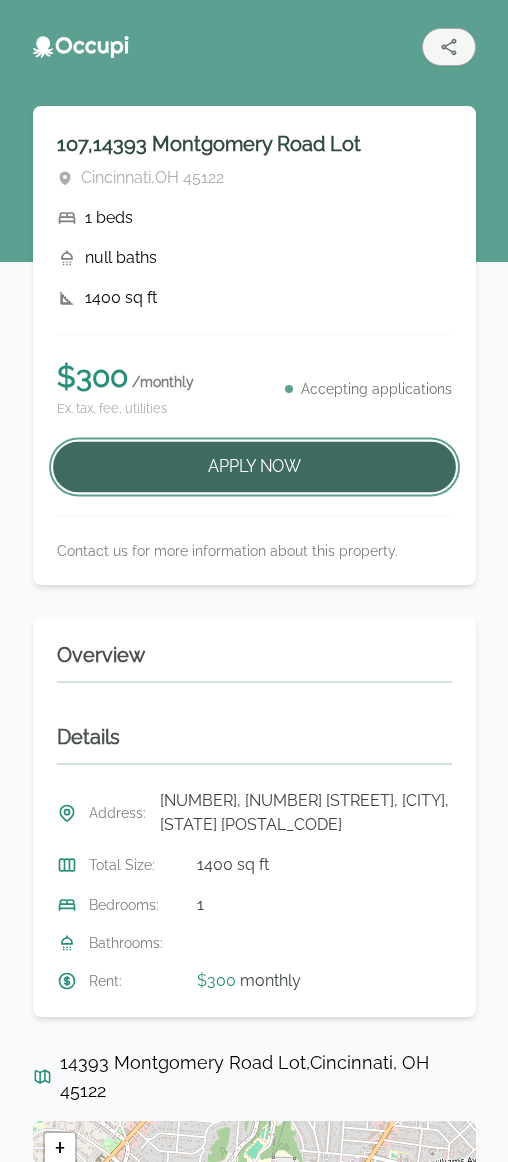 click on "Apply Now" at bounding box center [254, 467] 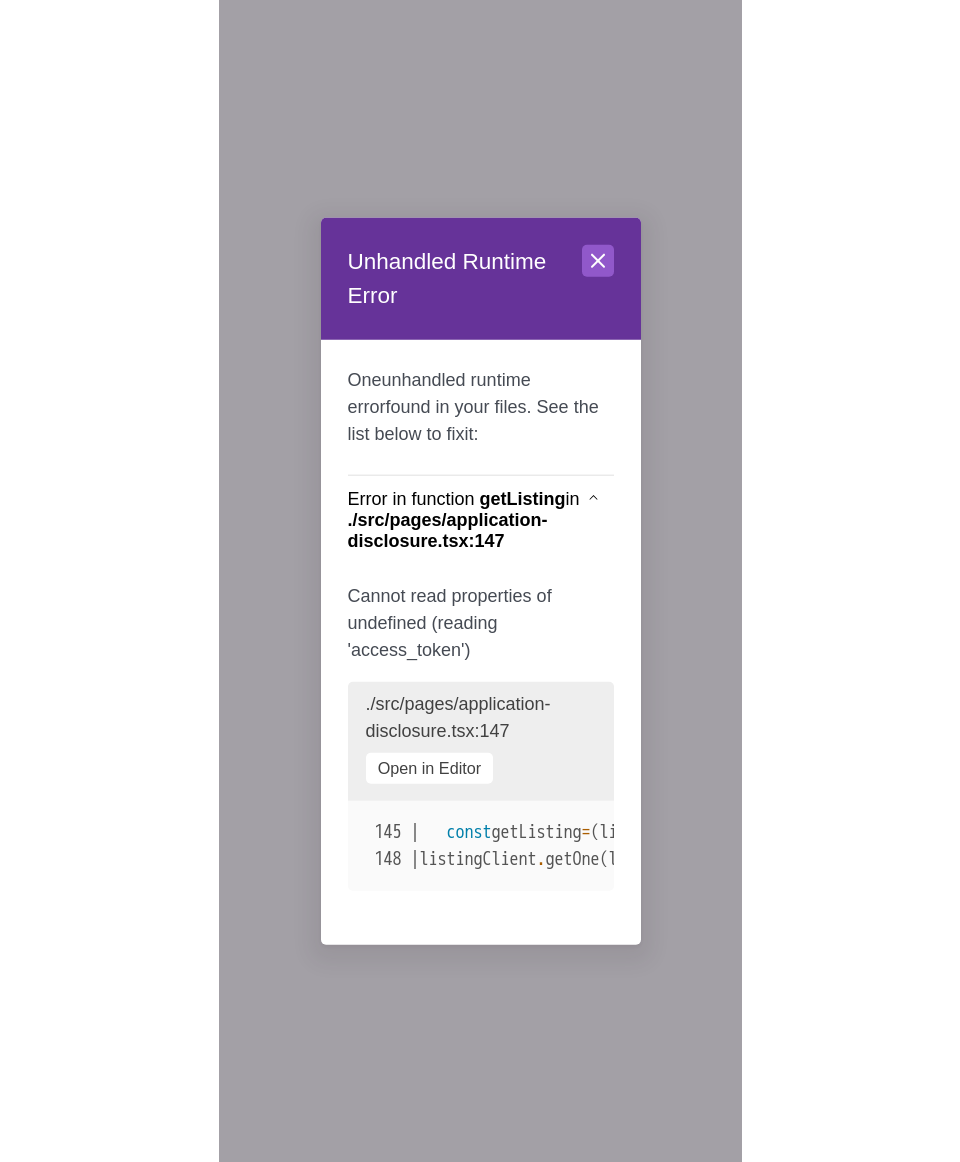 scroll, scrollTop: 0, scrollLeft: 465, axis: horizontal 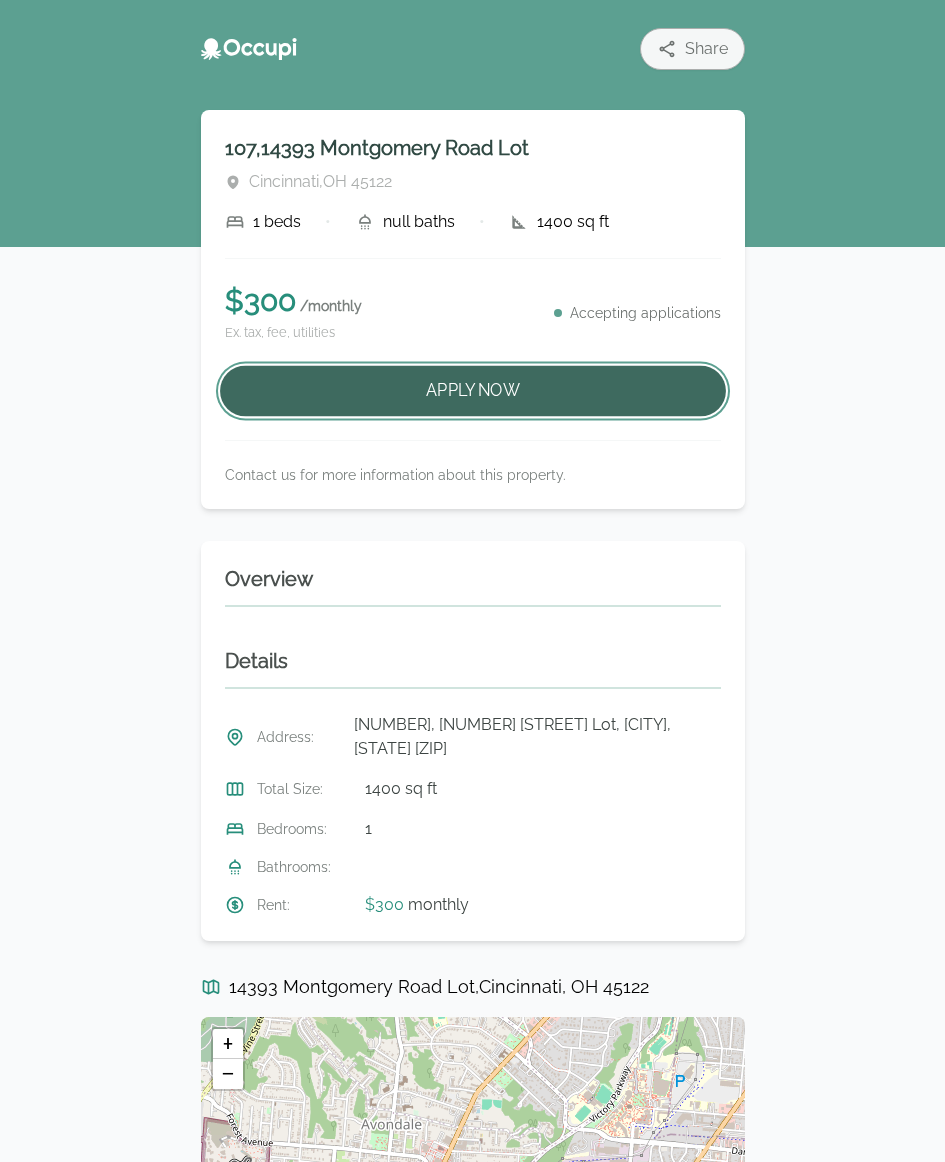 click on "Apply Now" at bounding box center (473, 391) 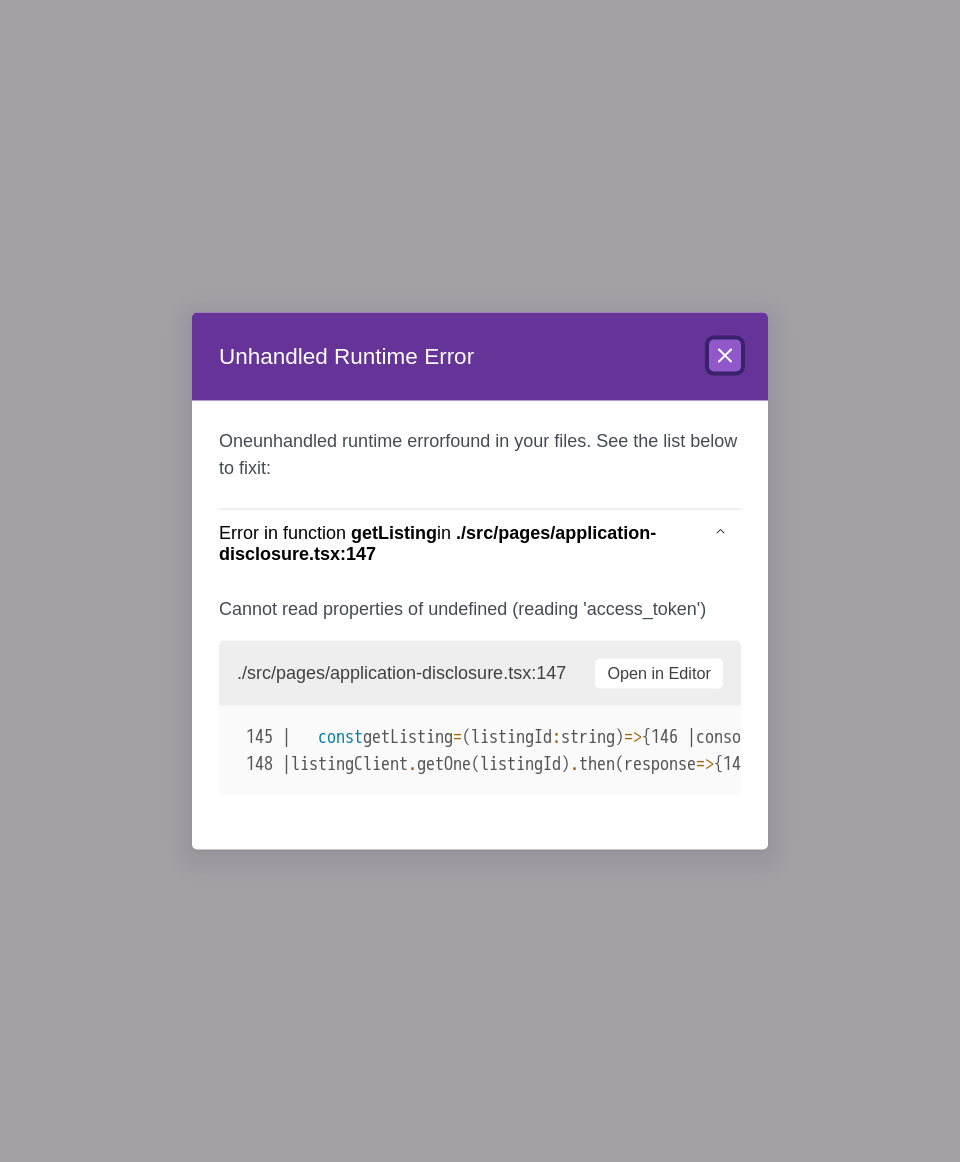 click 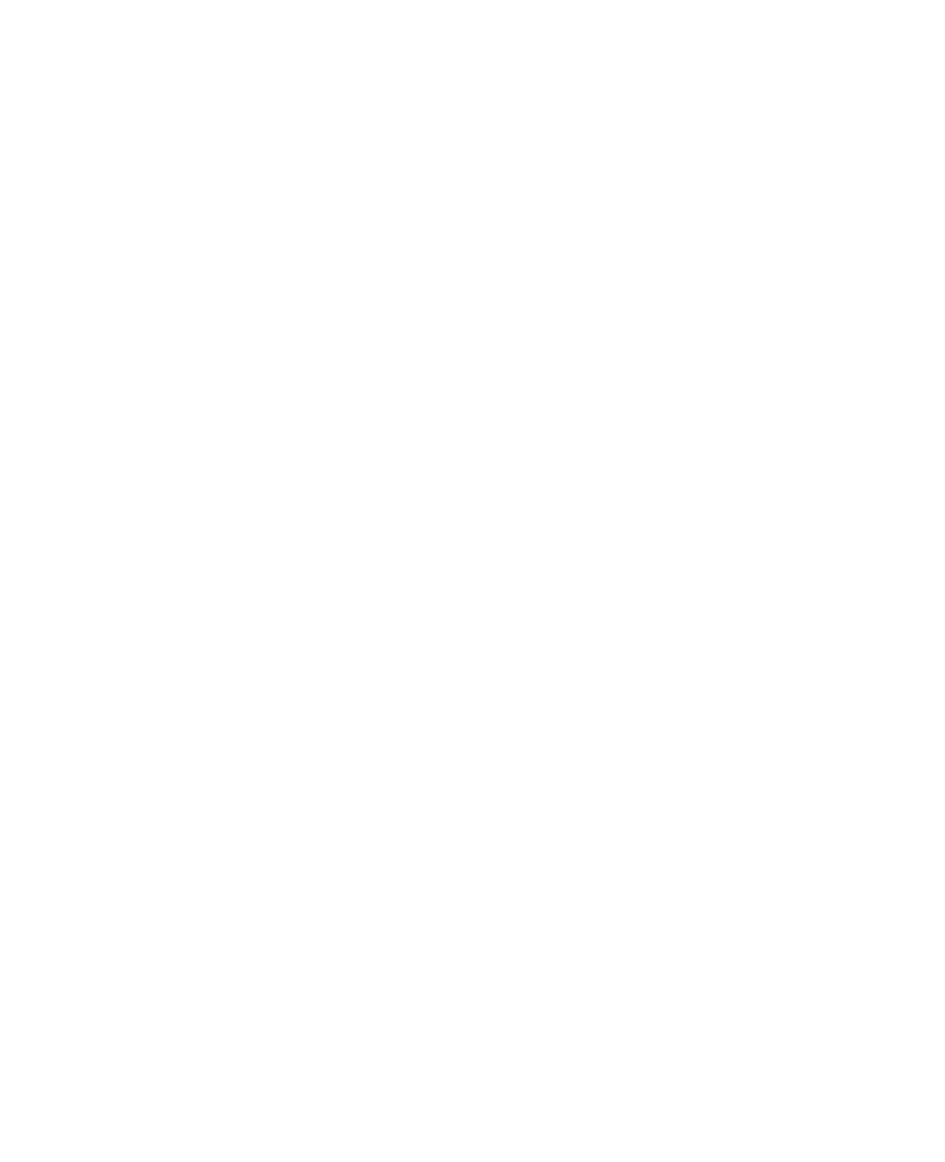 scroll, scrollTop: 0, scrollLeft: 0, axis: both 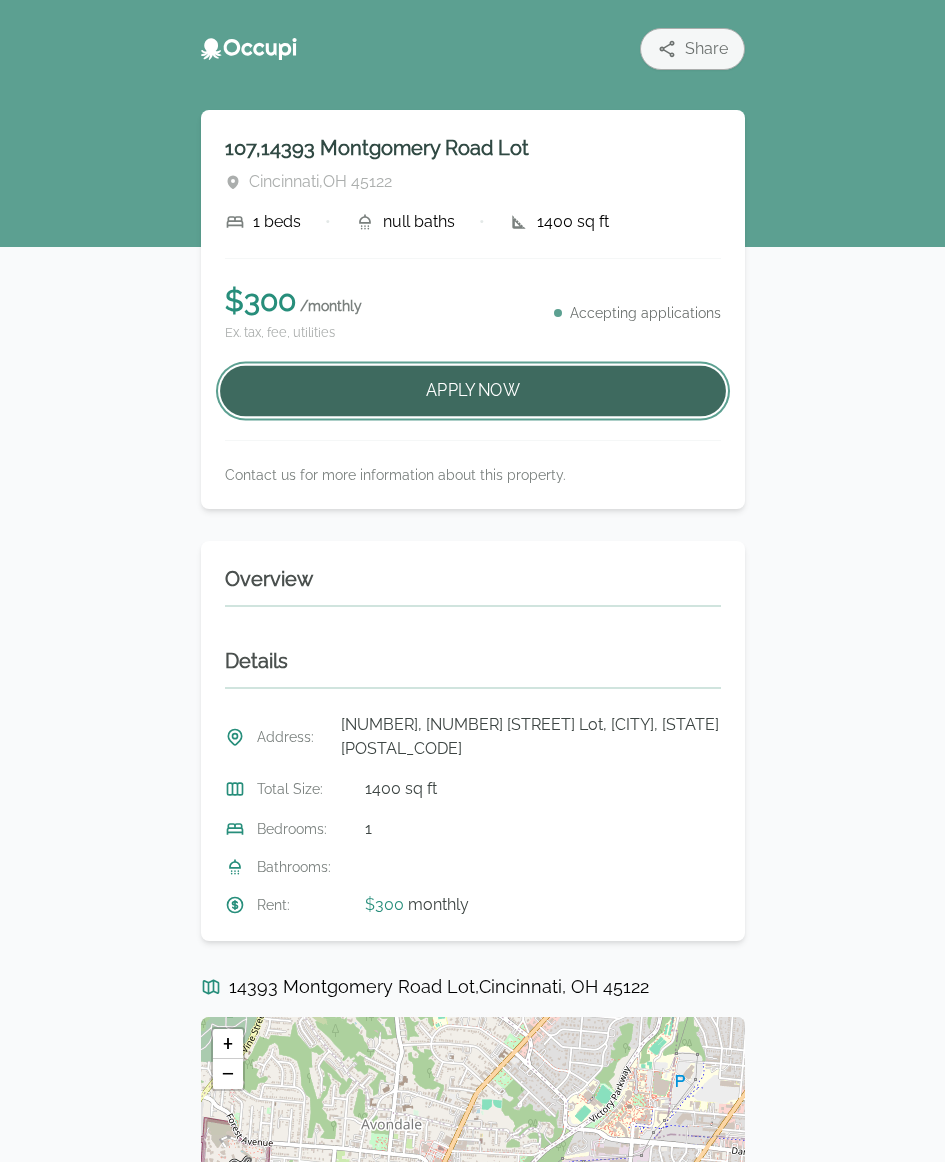 click on "Apply Now" at bounding box center (473, 391) 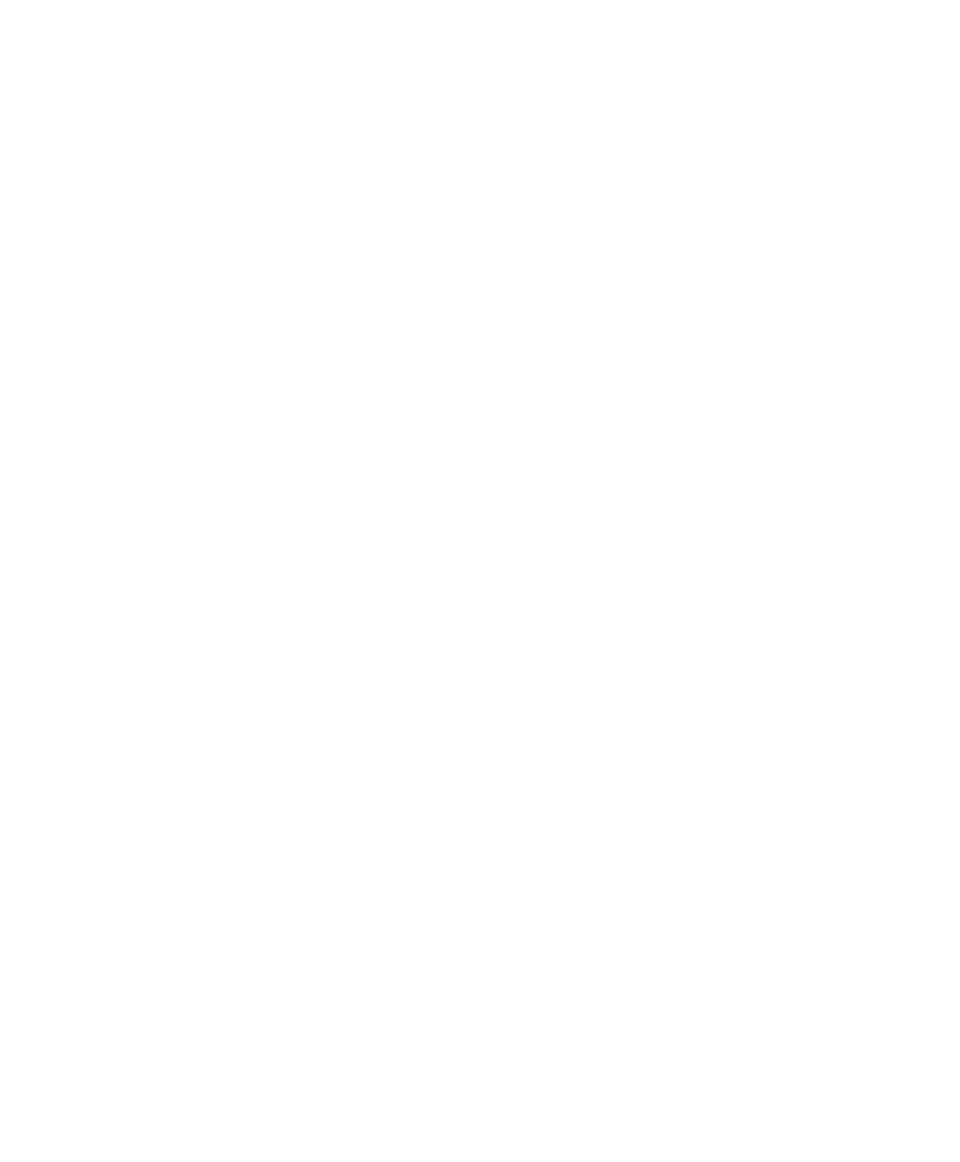 scroll, scrollTop: 0, scrollLeft: 0, axis: both 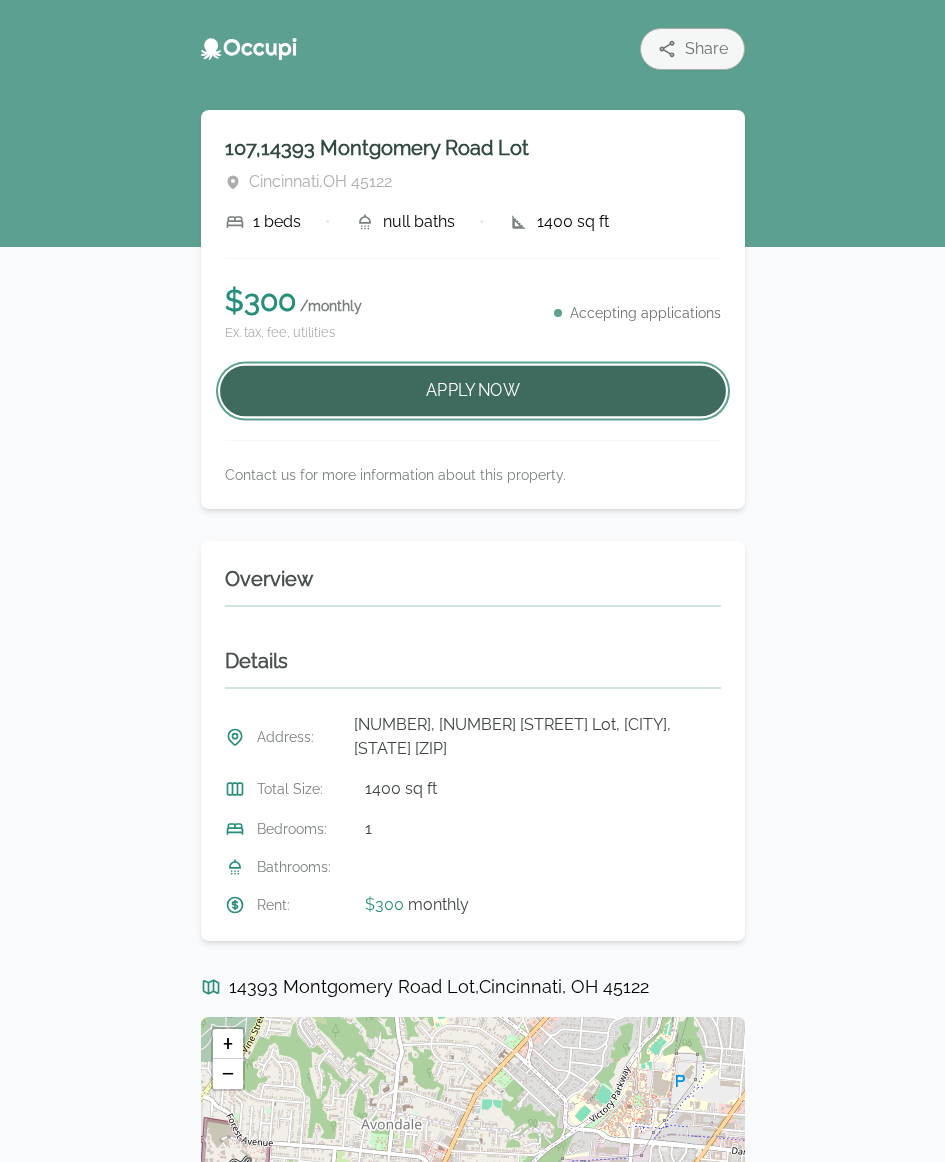 click on "Apply Now" at bounding box center (473, 391) 